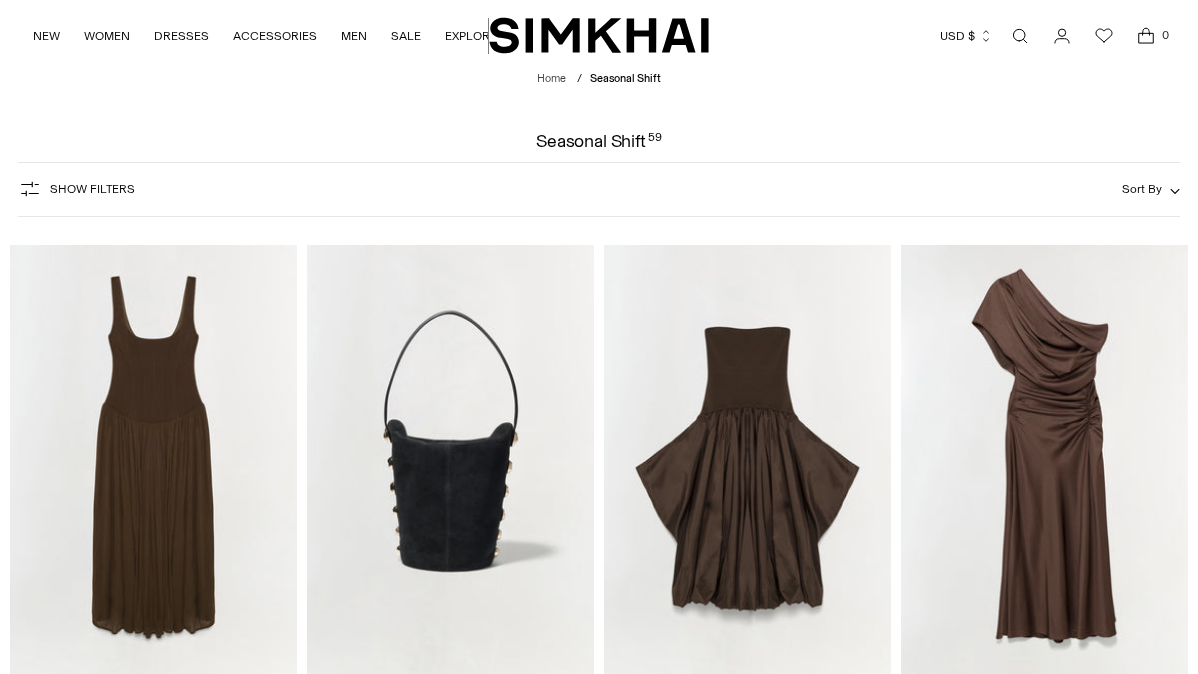 scroll, scrollTop: 0, scrollLeft: 0, axis: both 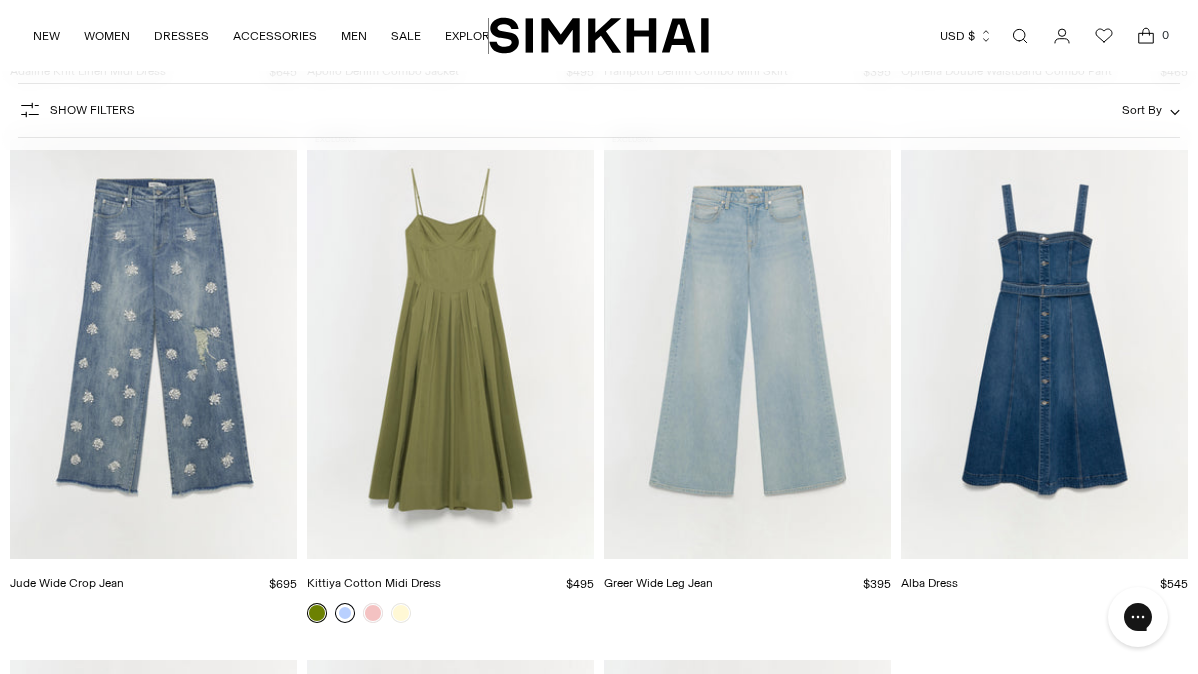 click at bounding box center [345, 613] 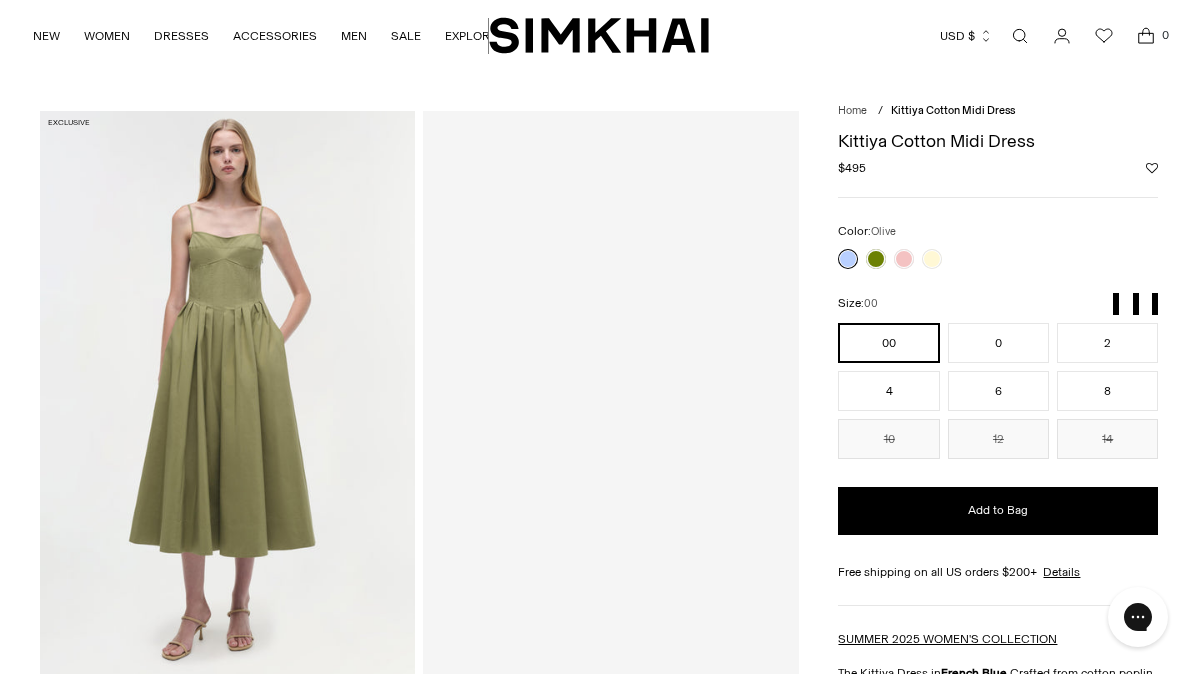 scroll, scrollTop: 0, scrollLeft: 0, axis: both 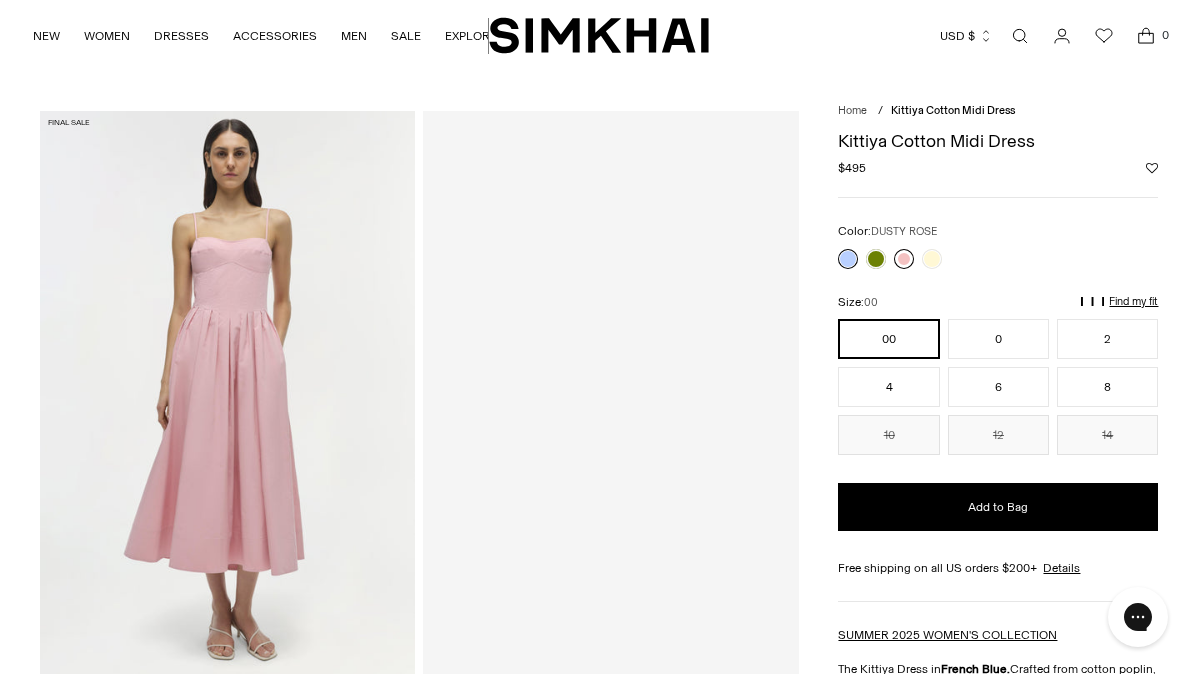click at bounding box center (904, 259) 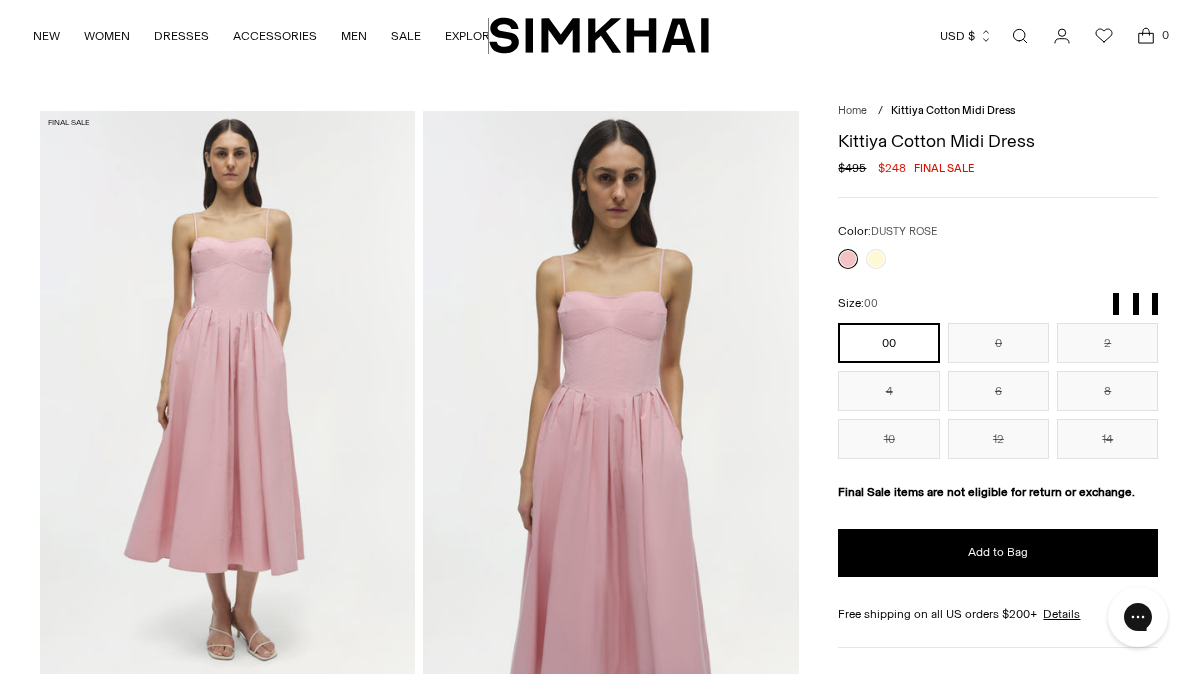 scroll, scrollTop: 0, scrollLeft: 0, axis: both 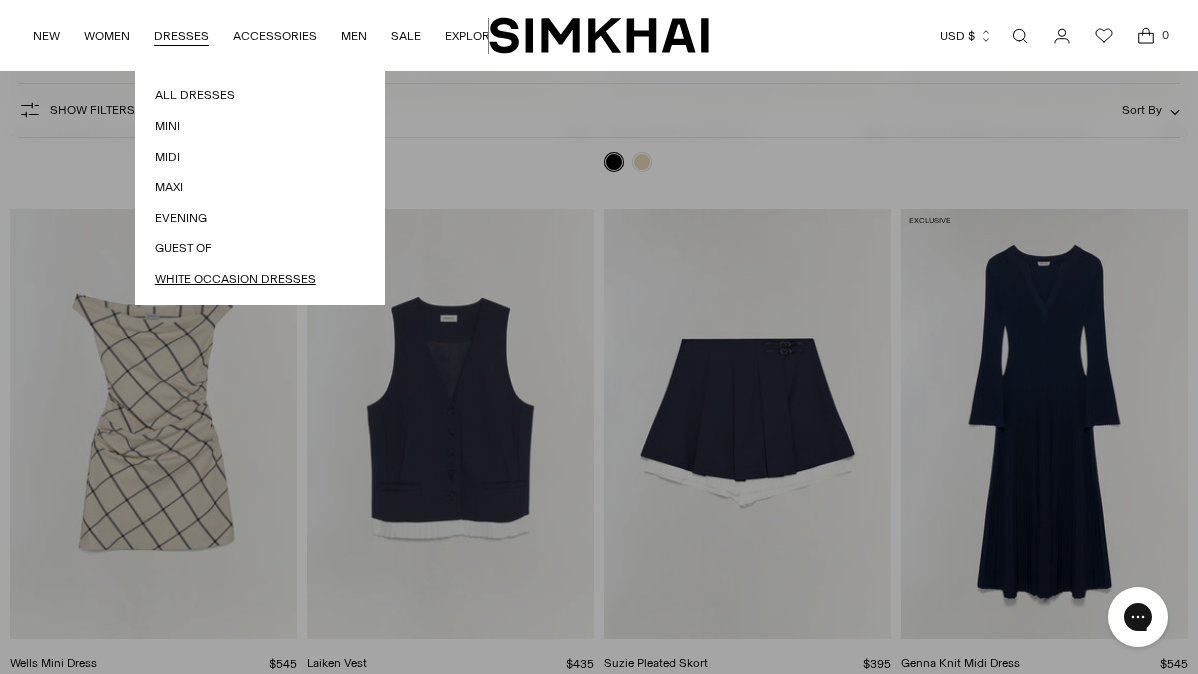 click on "White Occasion Dresses" at bounding box center [260, 279] 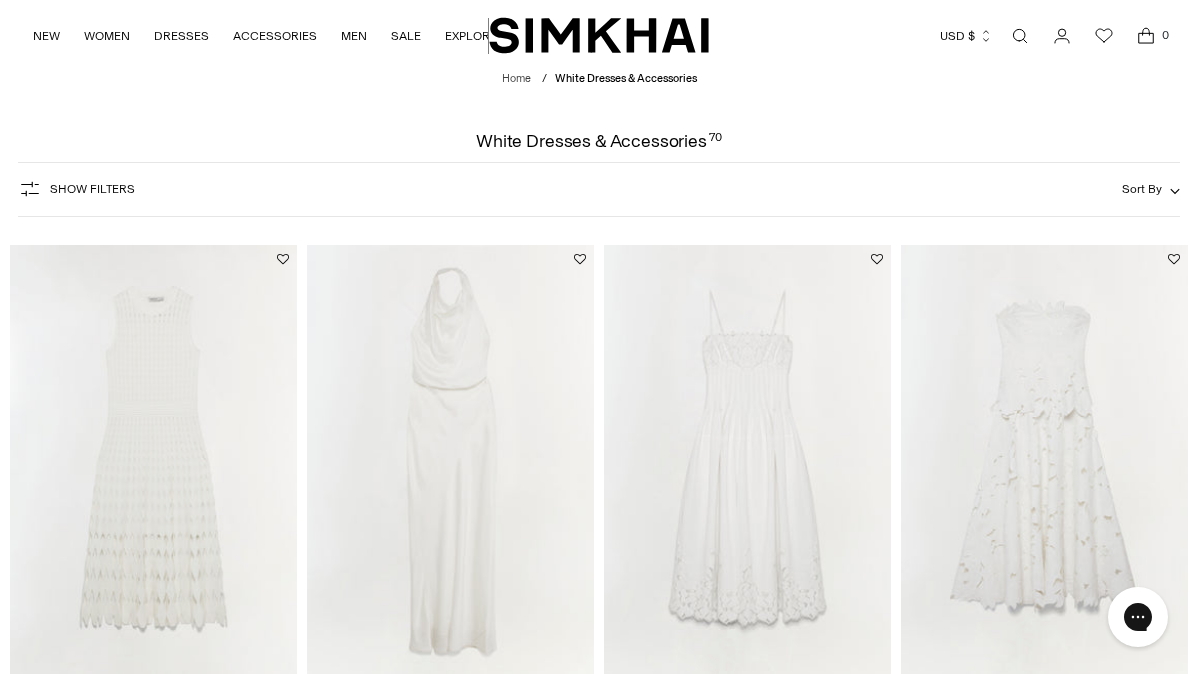 scroll, scrollTop: 0, scrollLeft: 0, axis: both 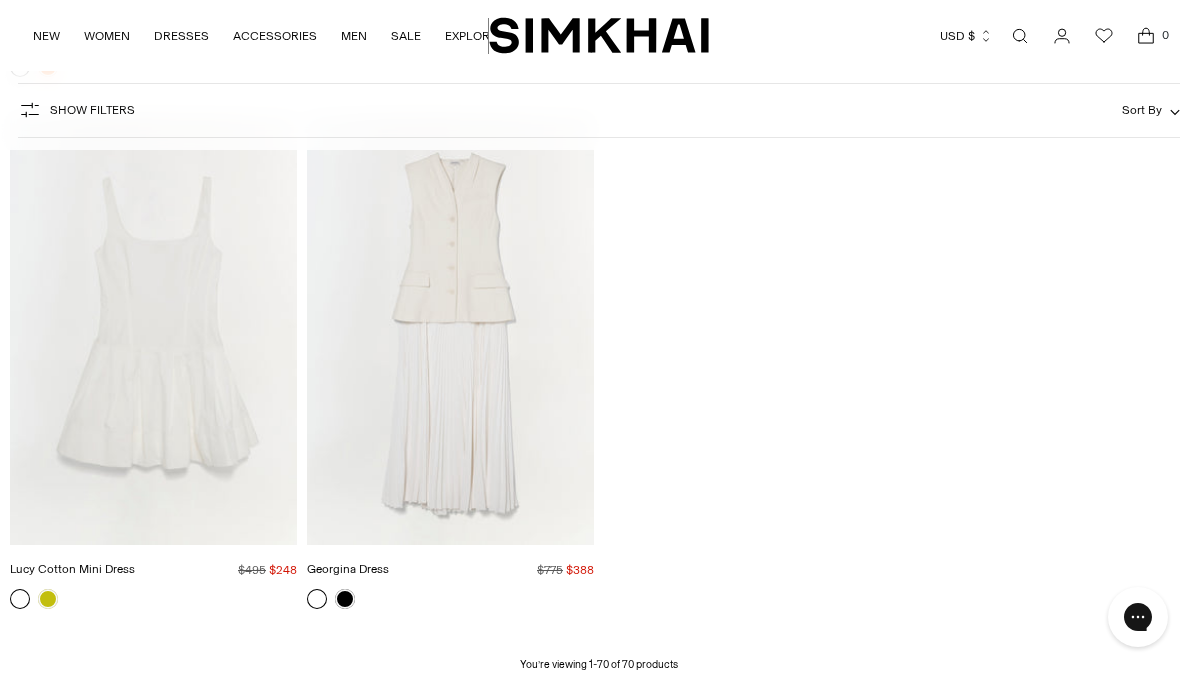 click at bounding box center [0, 0] 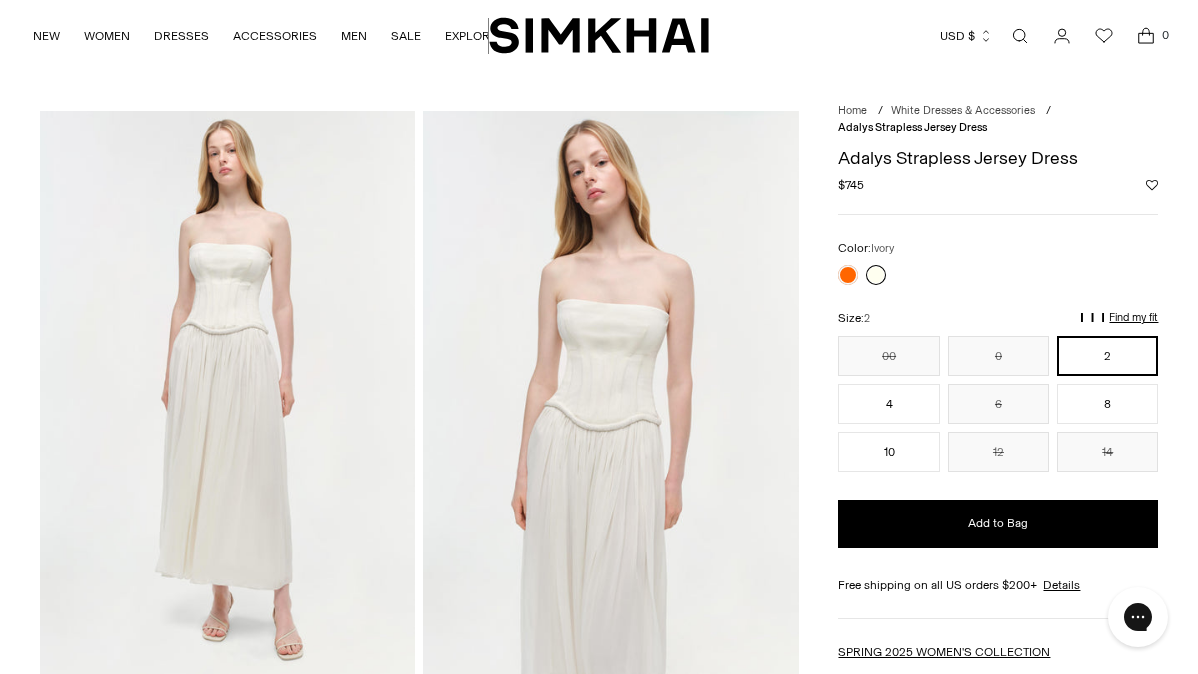 scroll, scrollTop: 0, scrollLeft: 0, axis: both 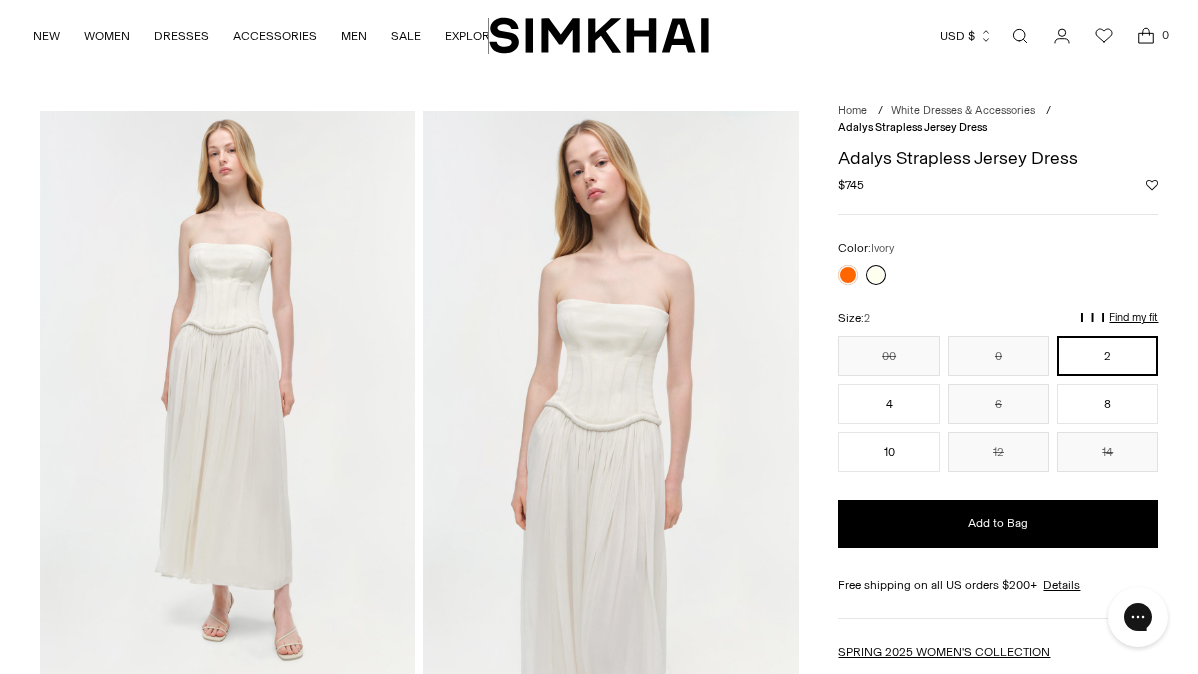 click at bounding box center (876, 275) 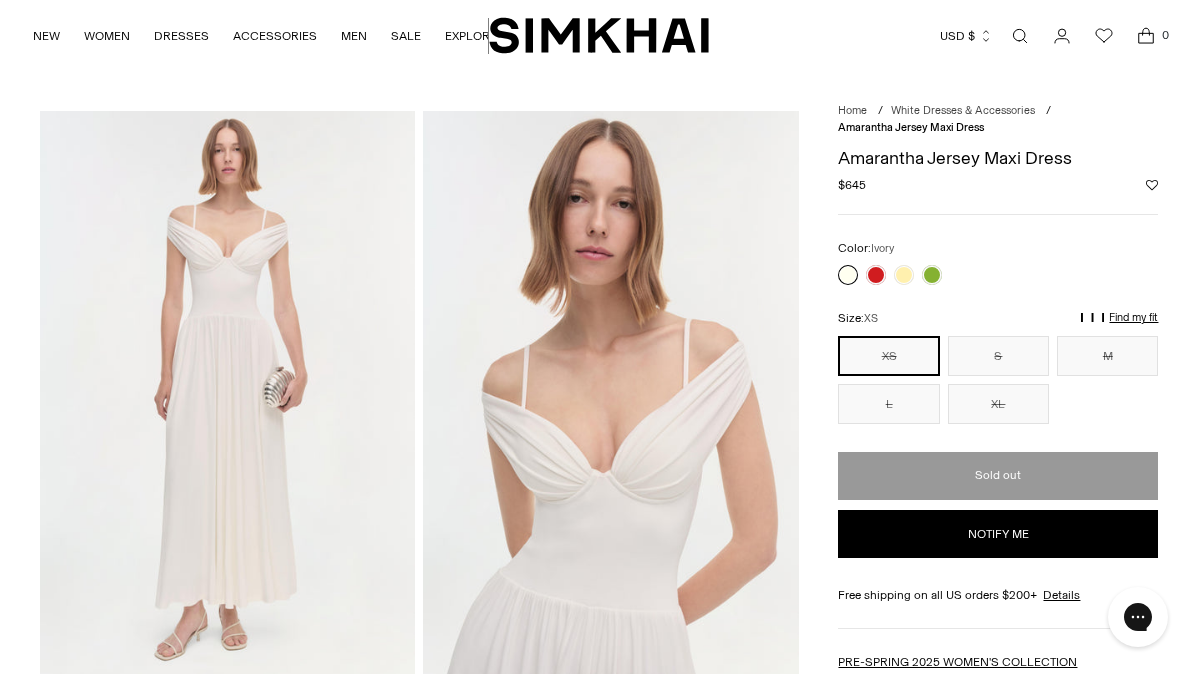 scroll, scrollTop: 0, scrollLeft: 0, axis: both 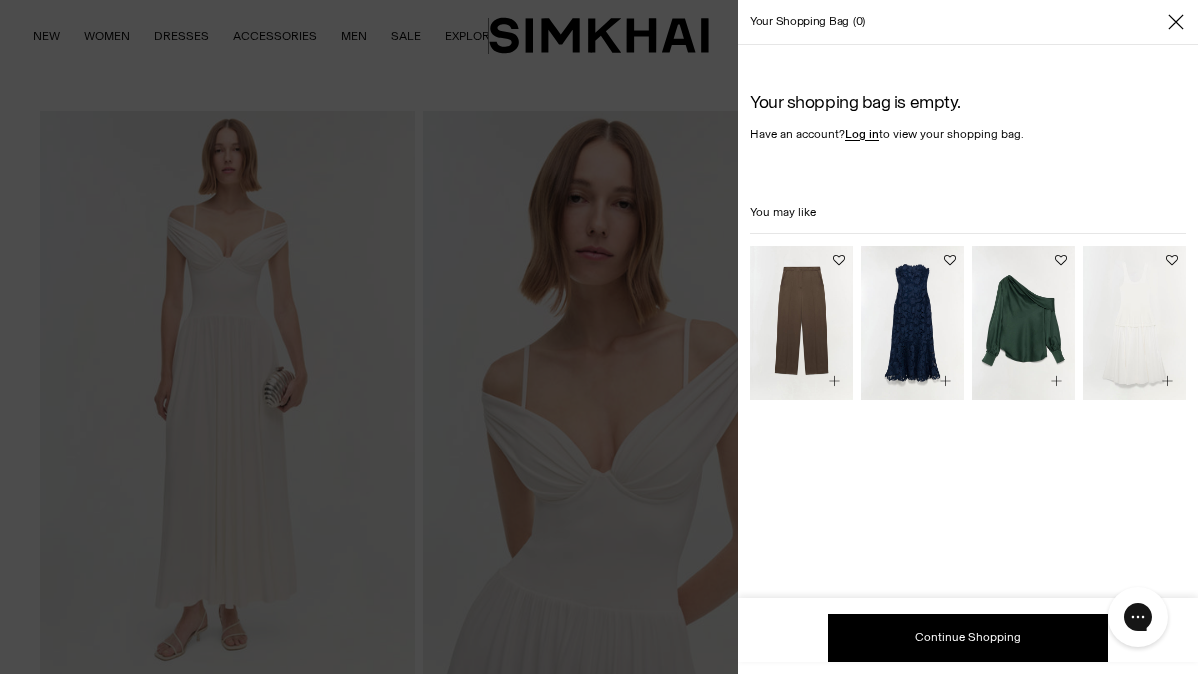 click at bounding box center [599, 337] 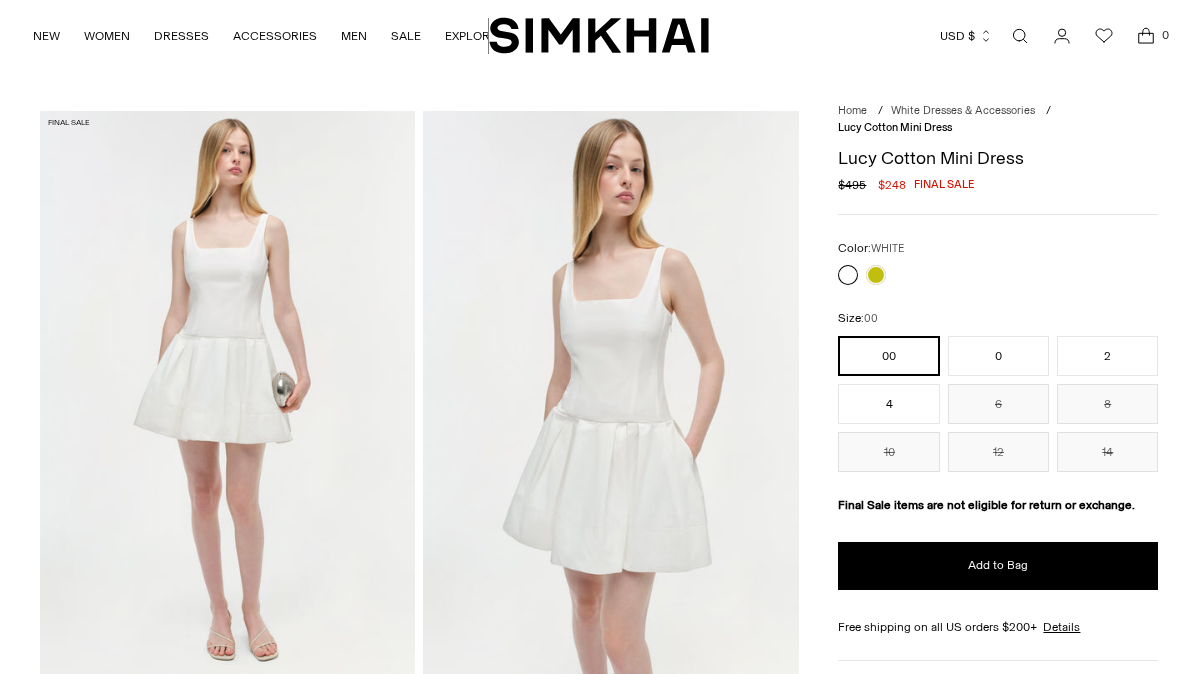 scroll, scrollTop: 0, scrollLeft: 0, axis: both 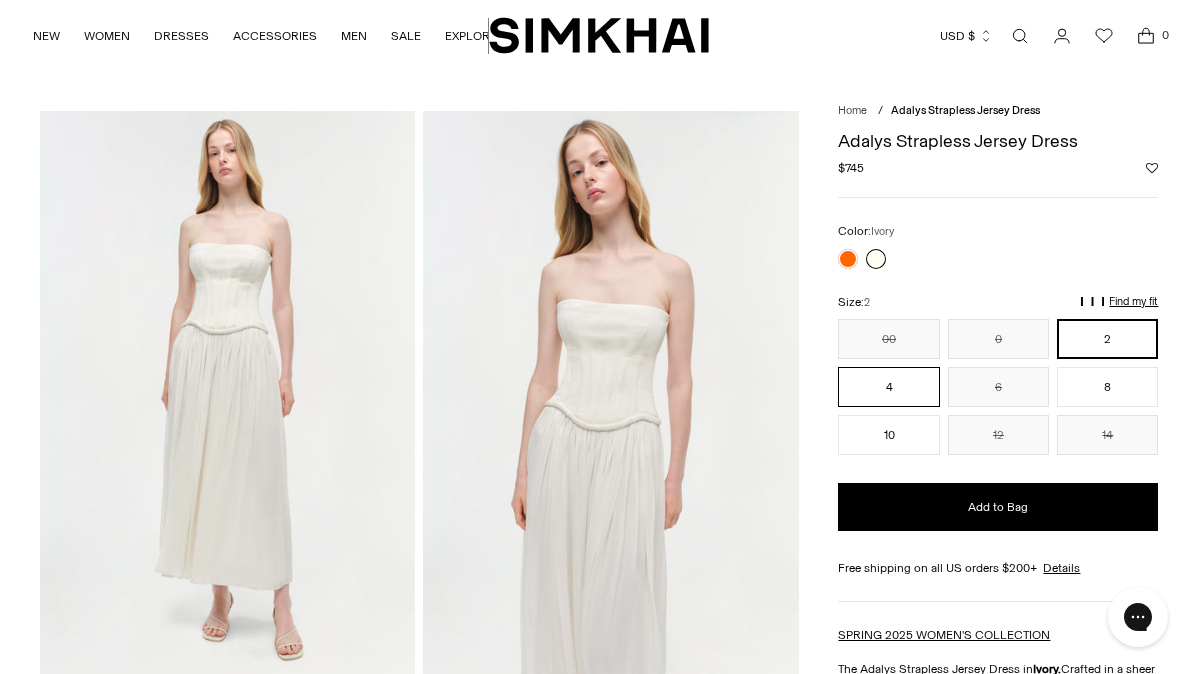 click on "4" at bounding box center (888, 387) 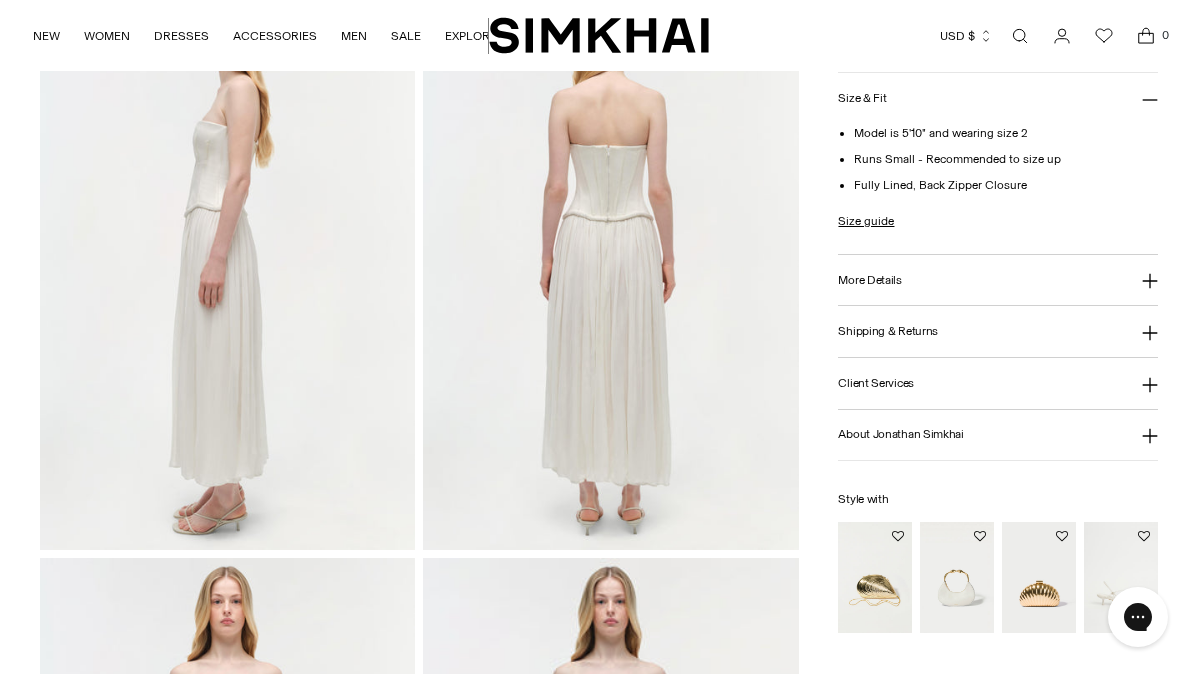 scroll, scrollTop: 1015, scrollLeft: 0, axis: vertical 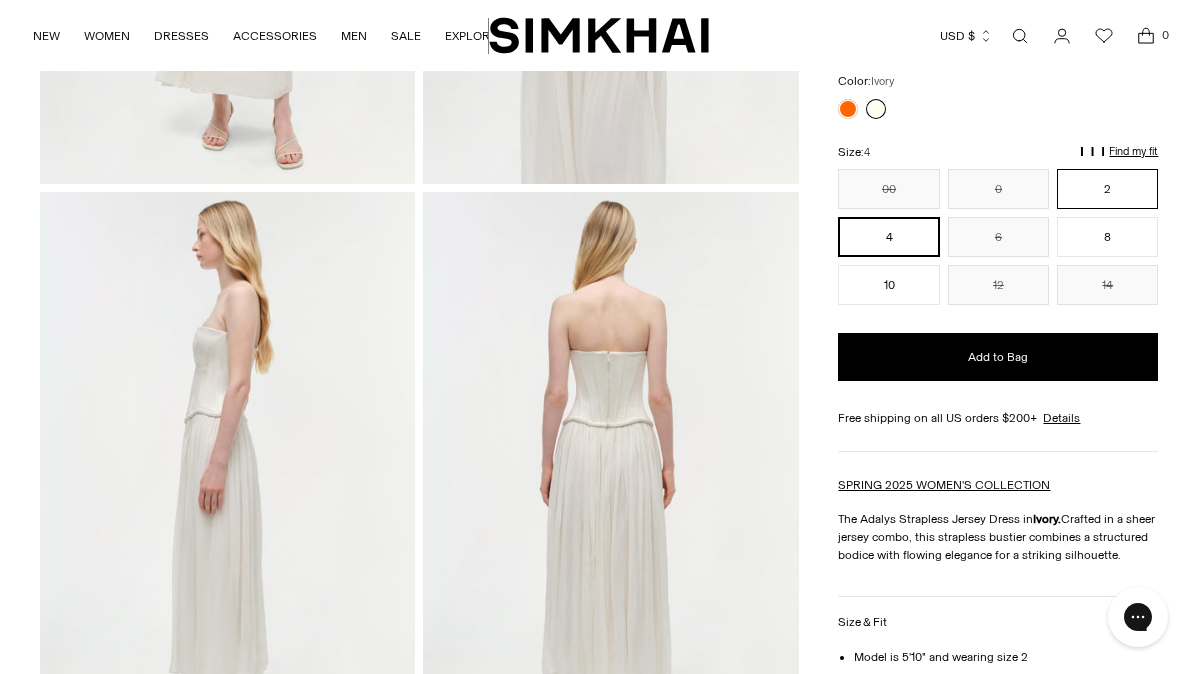 click on "2" at bounding box center [1107, 189] 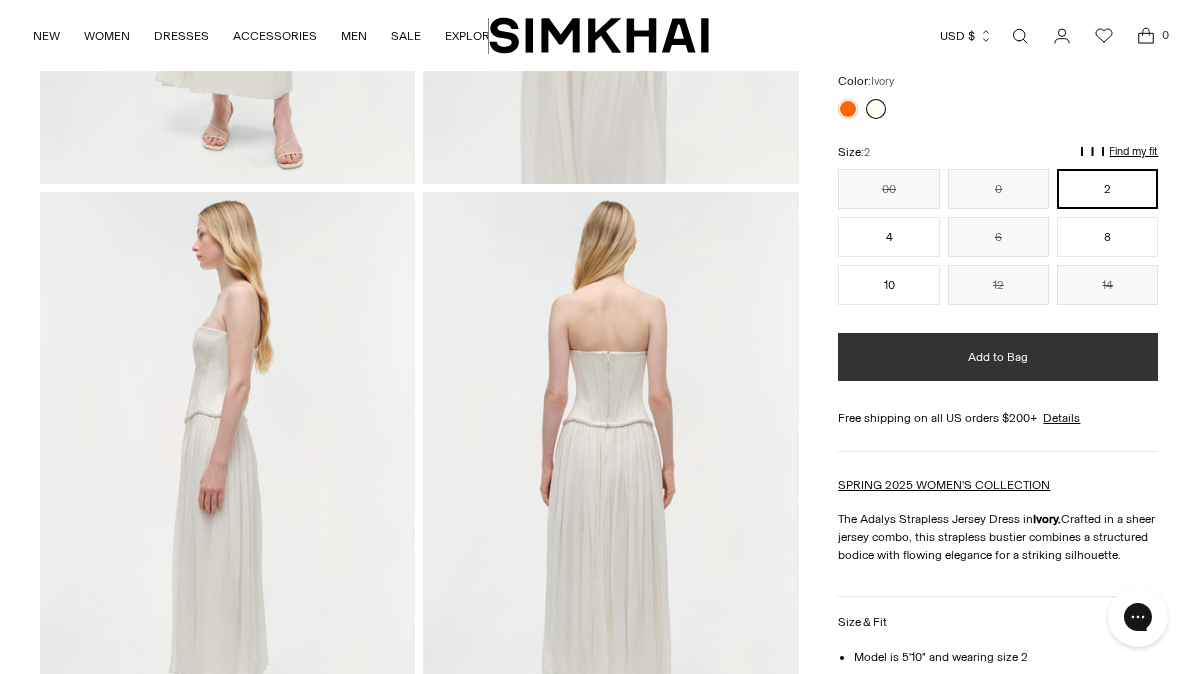 click on "Add to Bag" at bounding box center (998, 357) 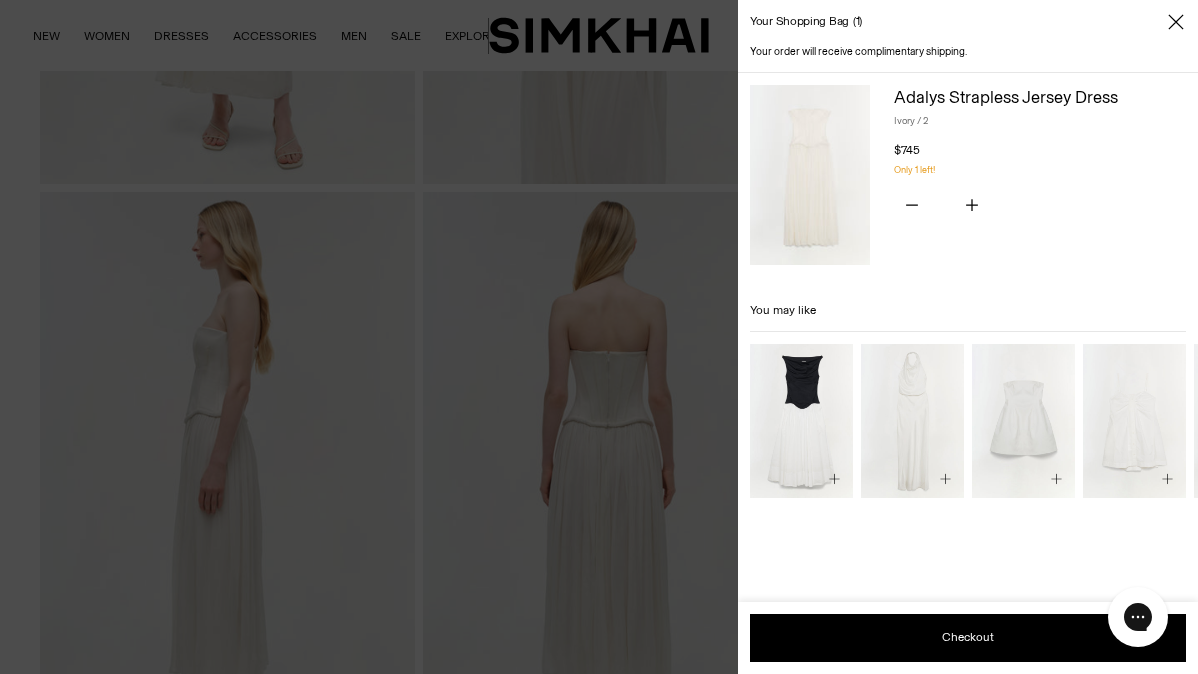 click 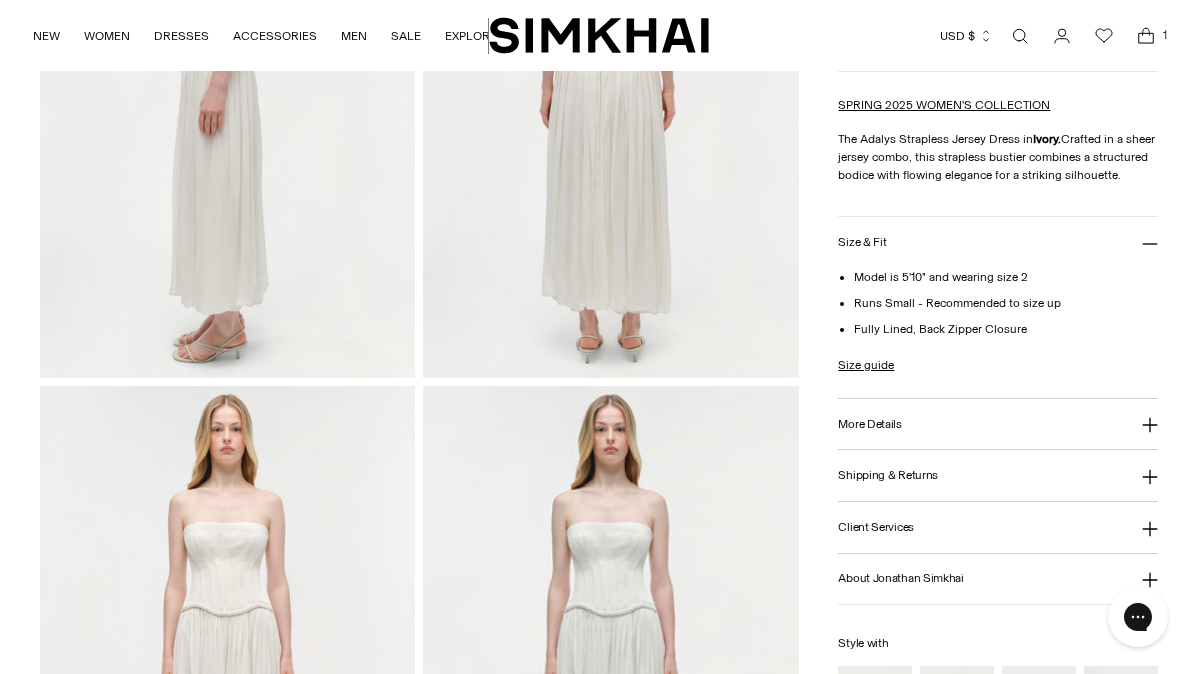 scroll, scrollTop: 872, scrollLeft: 0, axis: vertical 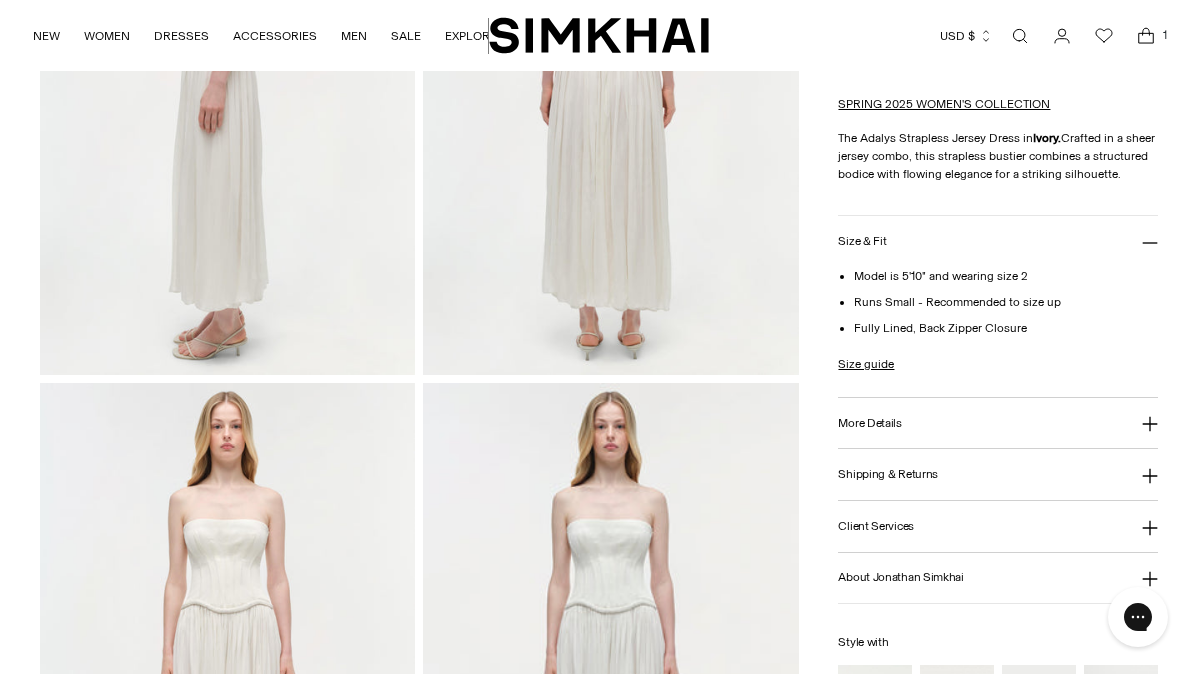 click on "More Details" at bounding box center (998, 423) 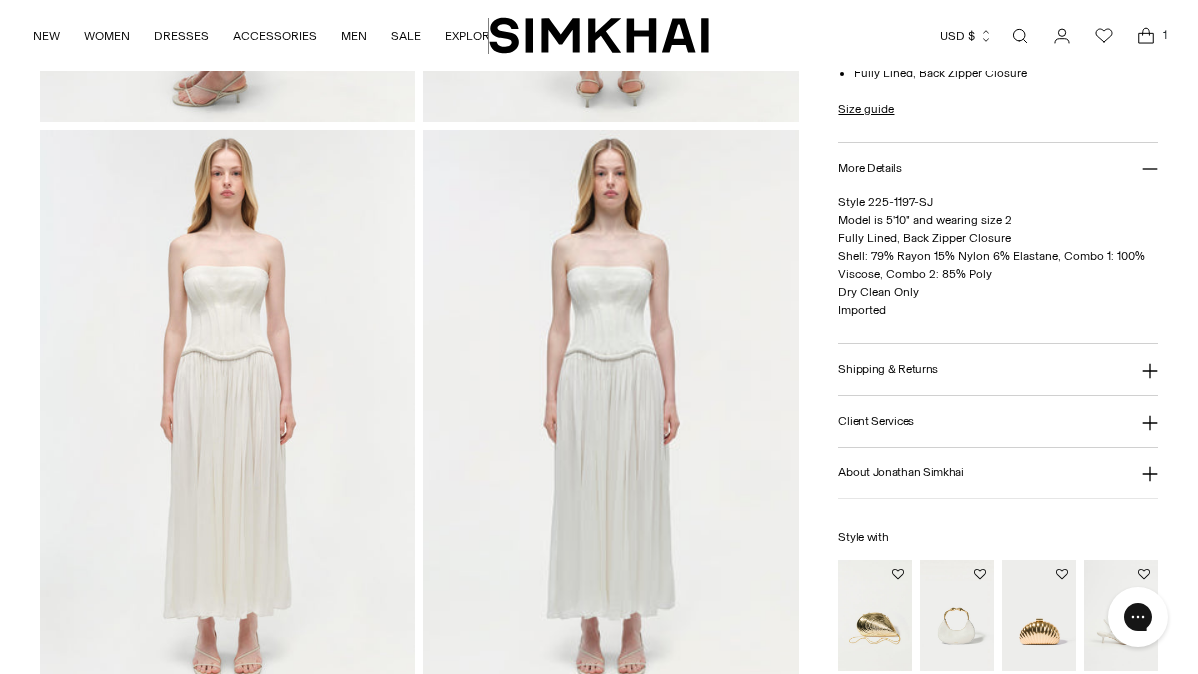 scroll, scrollTop: 1128, scrollLeft: 0, axis: vertical 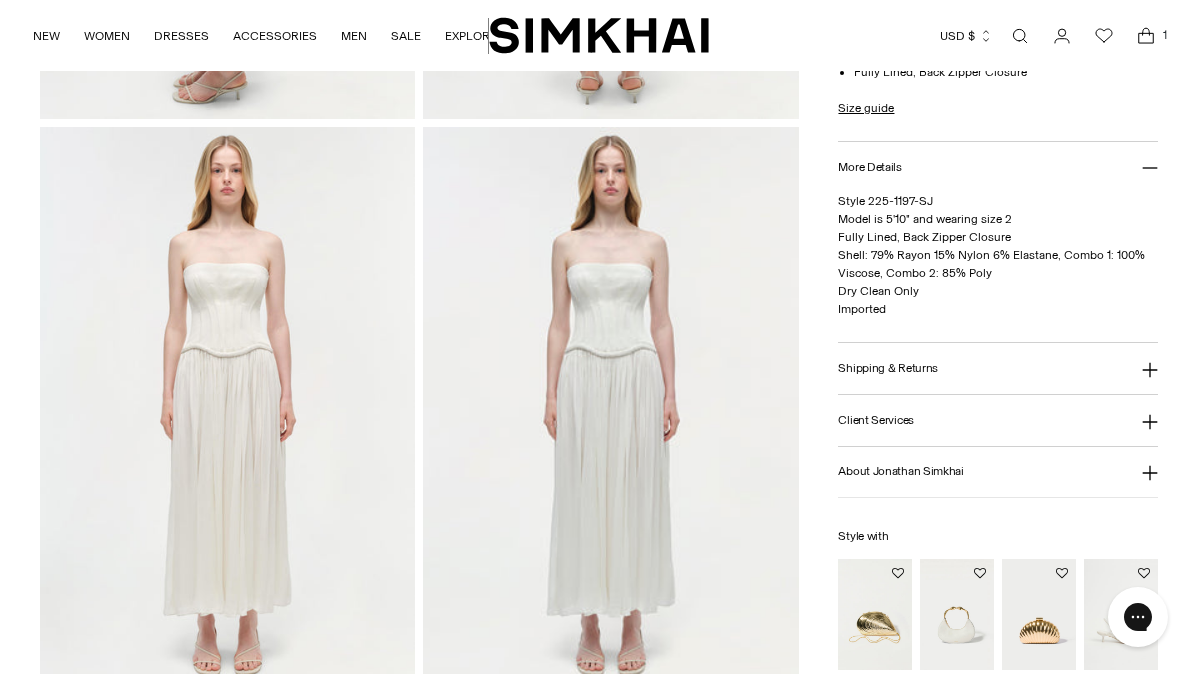 click on "Client Services" at bounding box center (876, 420) 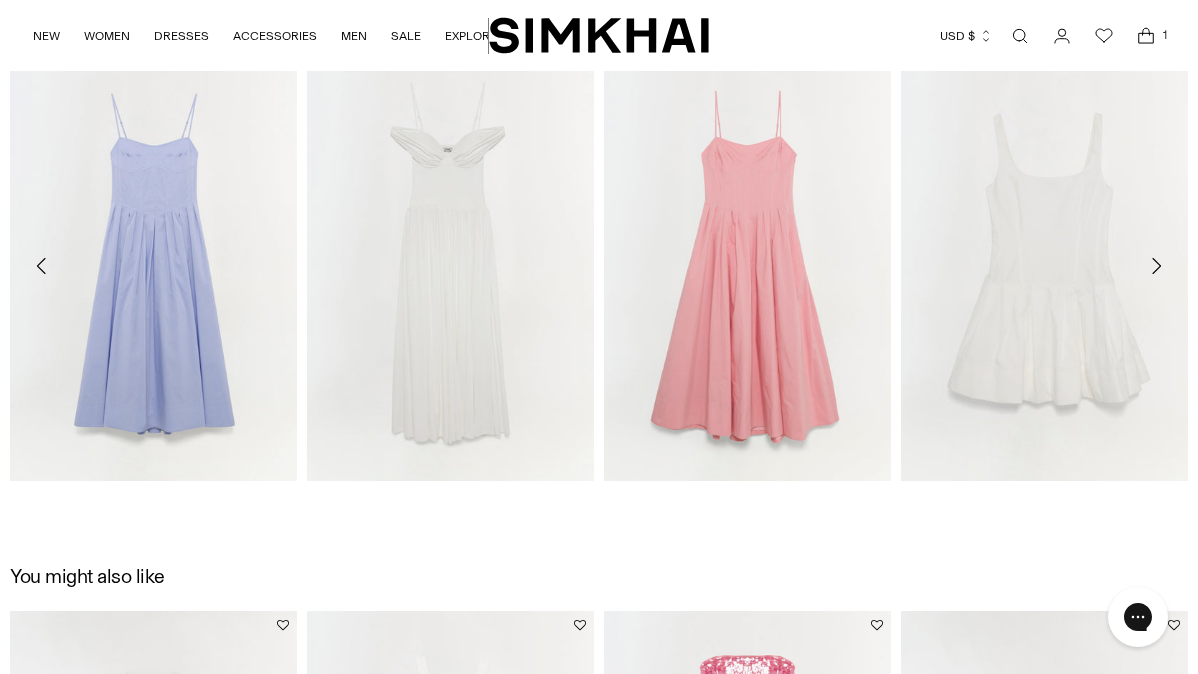 scroll, scrollTop: 2436, scrollLeft: 0, axis: vertical 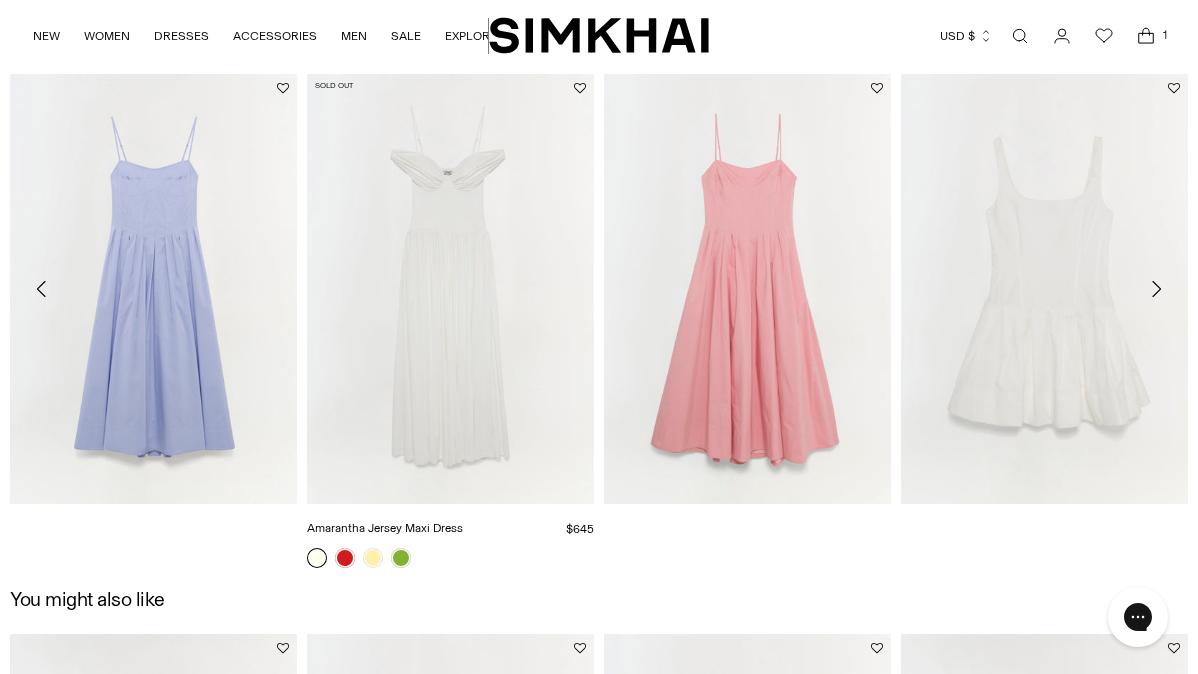 click at bounding box center [0, 0] 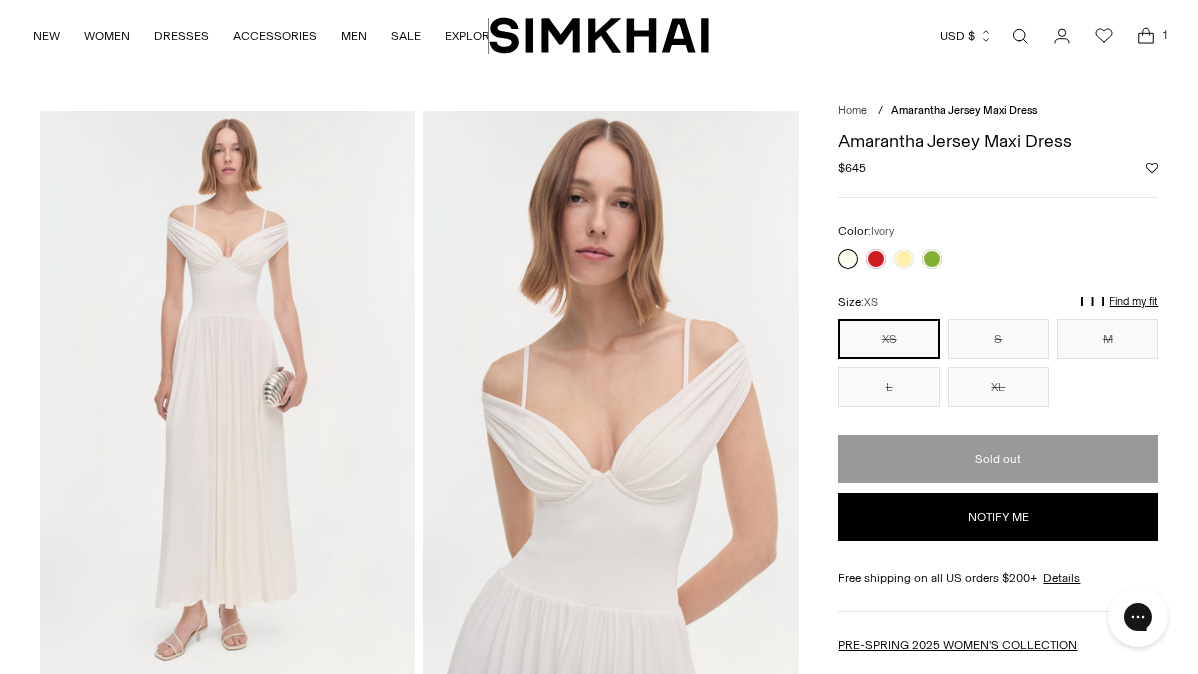 scroll, scrollTop: 156, scrollLeft: 0, axis: vertical 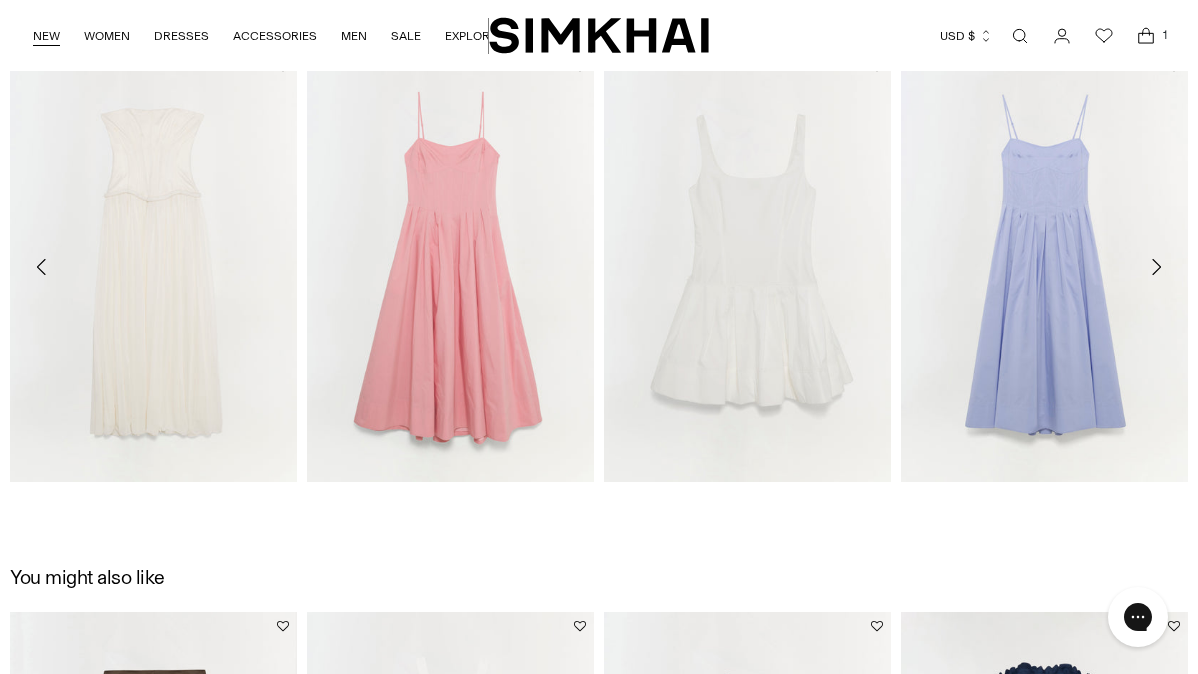 click on "NEW" at bounding box center (46, 36) 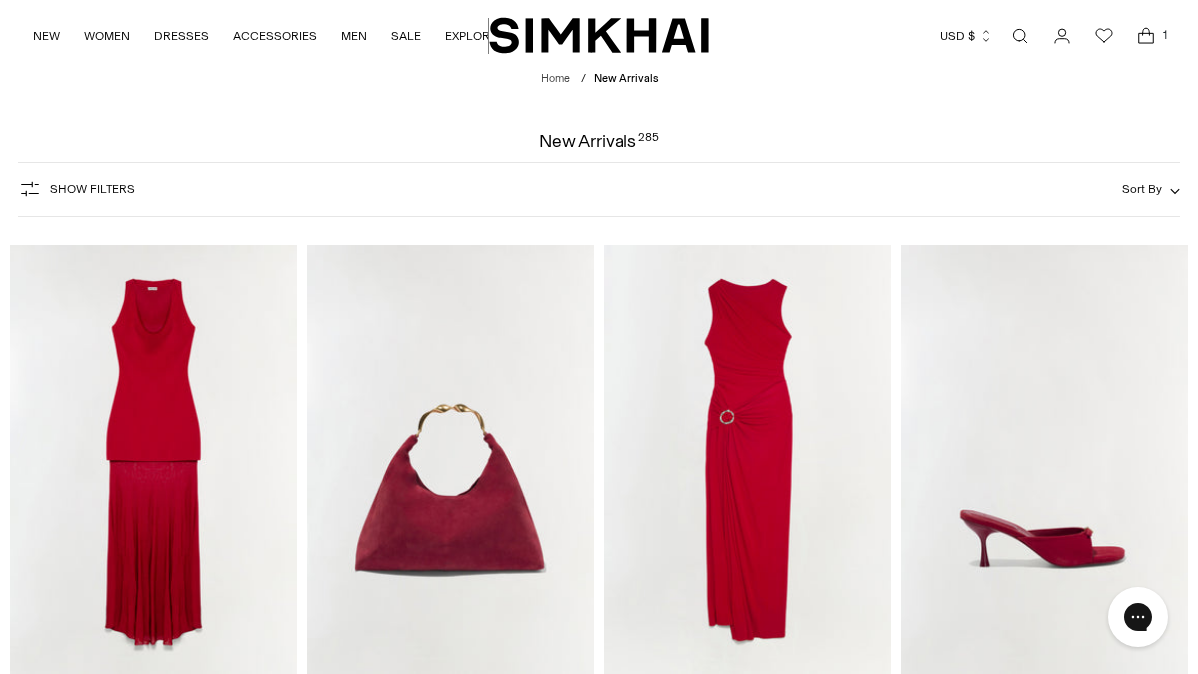scroll, scrollTop: 0, scrollLeft: 0, axis: both 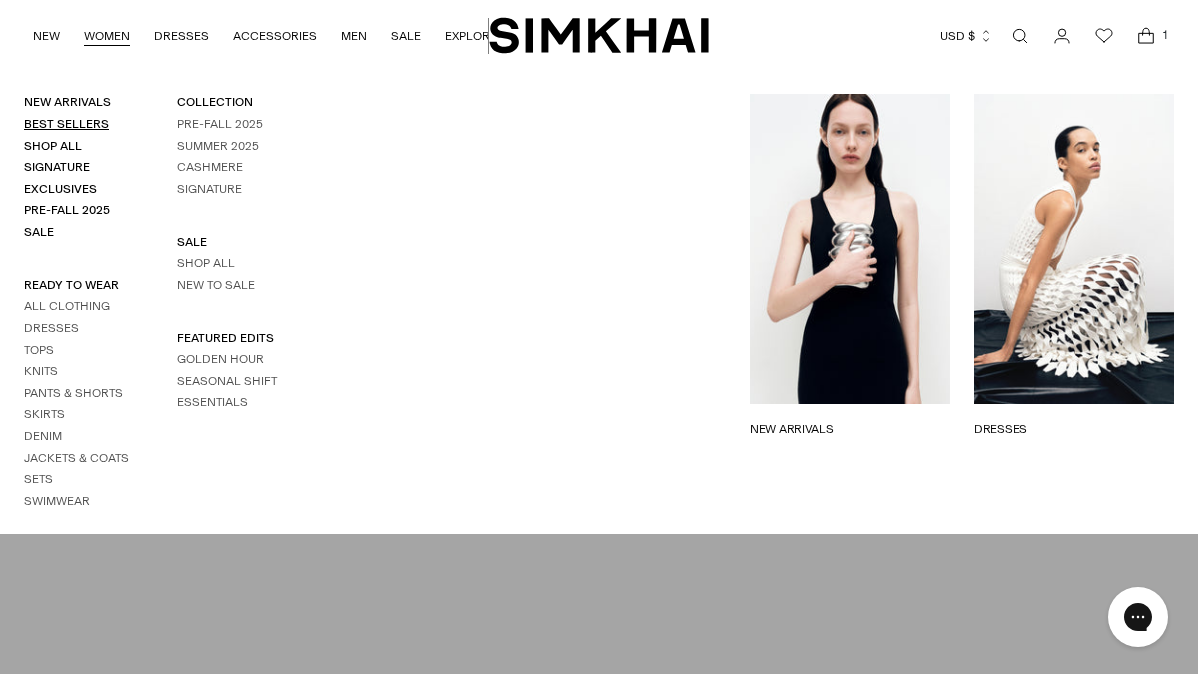 click on "Best Sellers" at bounding box center (66, 124) 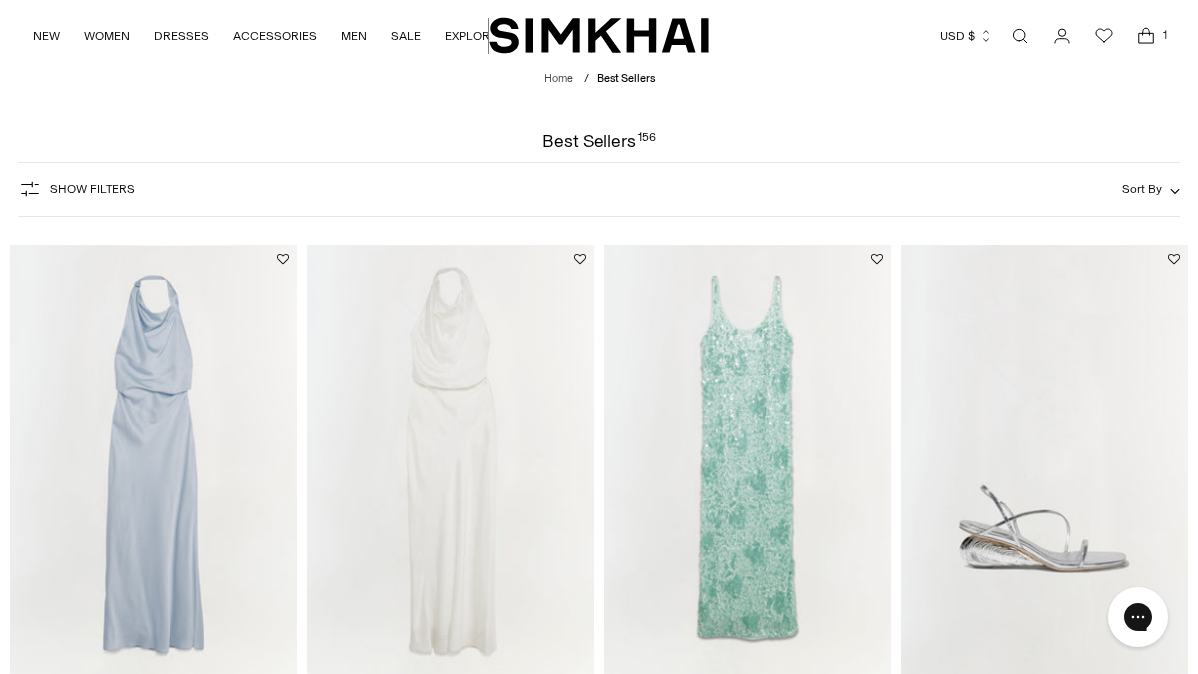 scroll, scrollTop: 133, scrollLeft: 0, axis: vertical 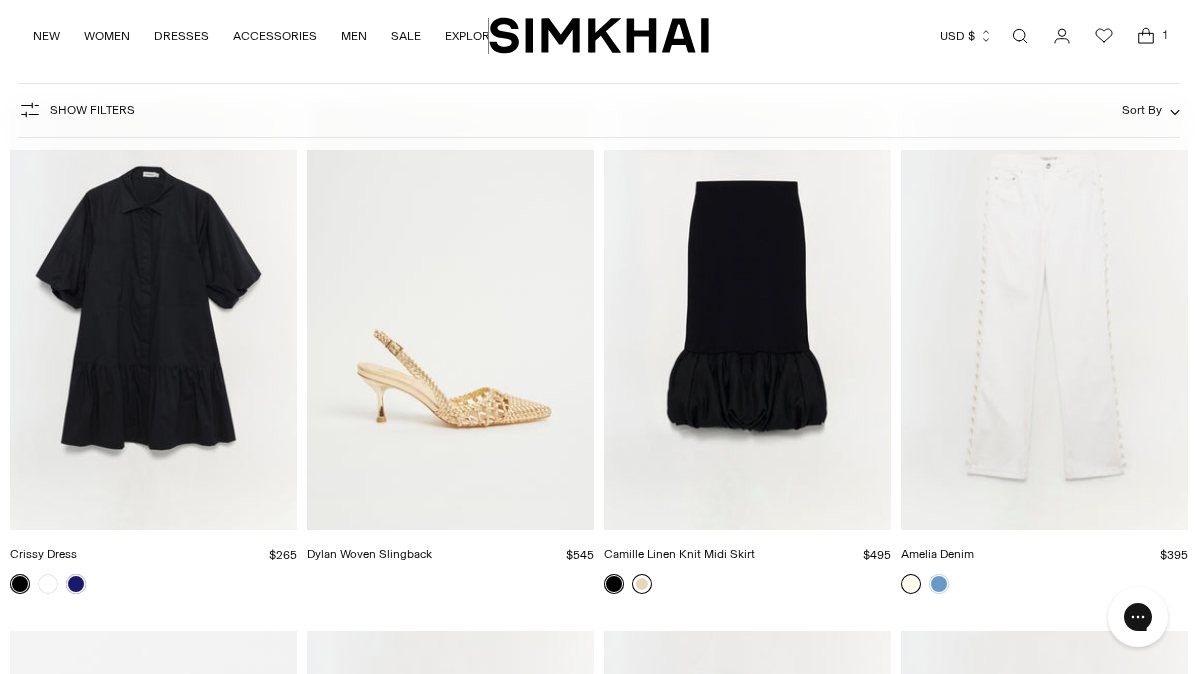 click at bounding box center (642, 584) 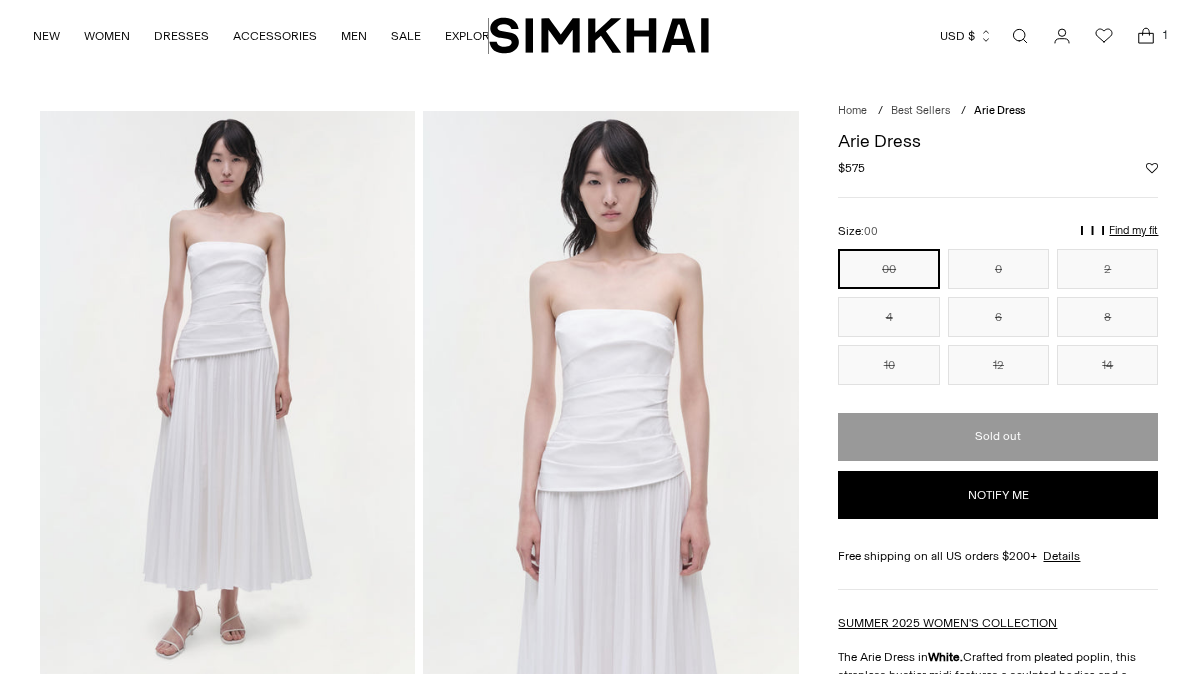 scroll, scrollTop: 0, scrollLeft: 0, axis: both 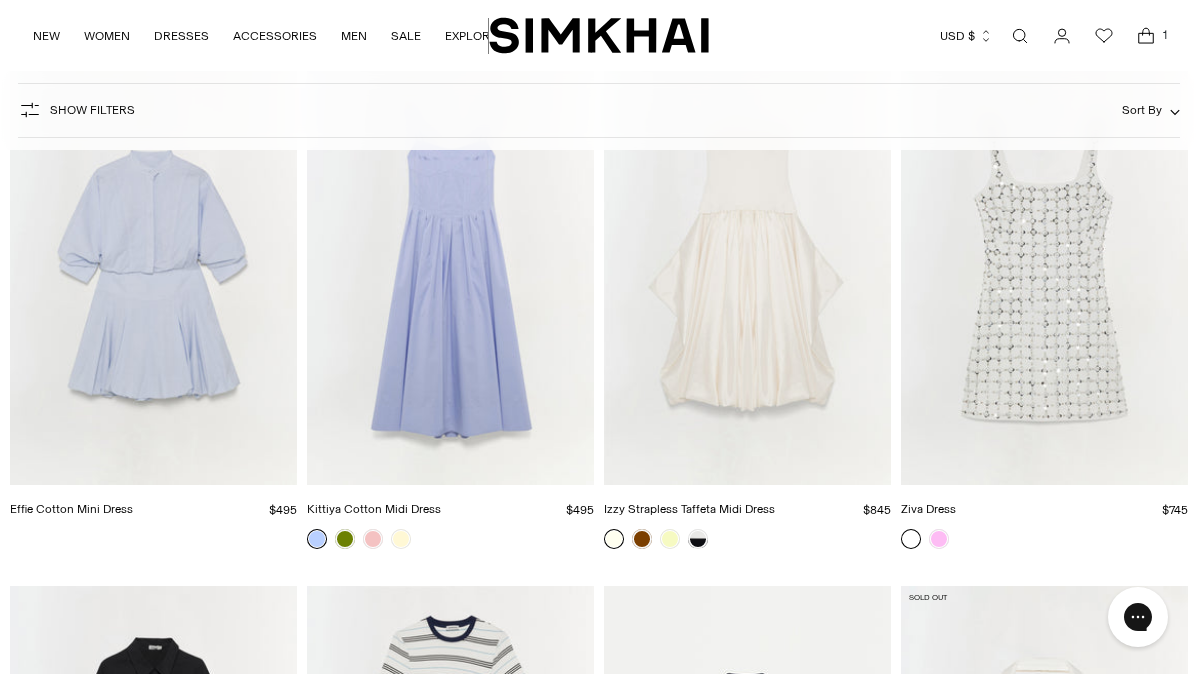 click at bounding box center (0, 0) 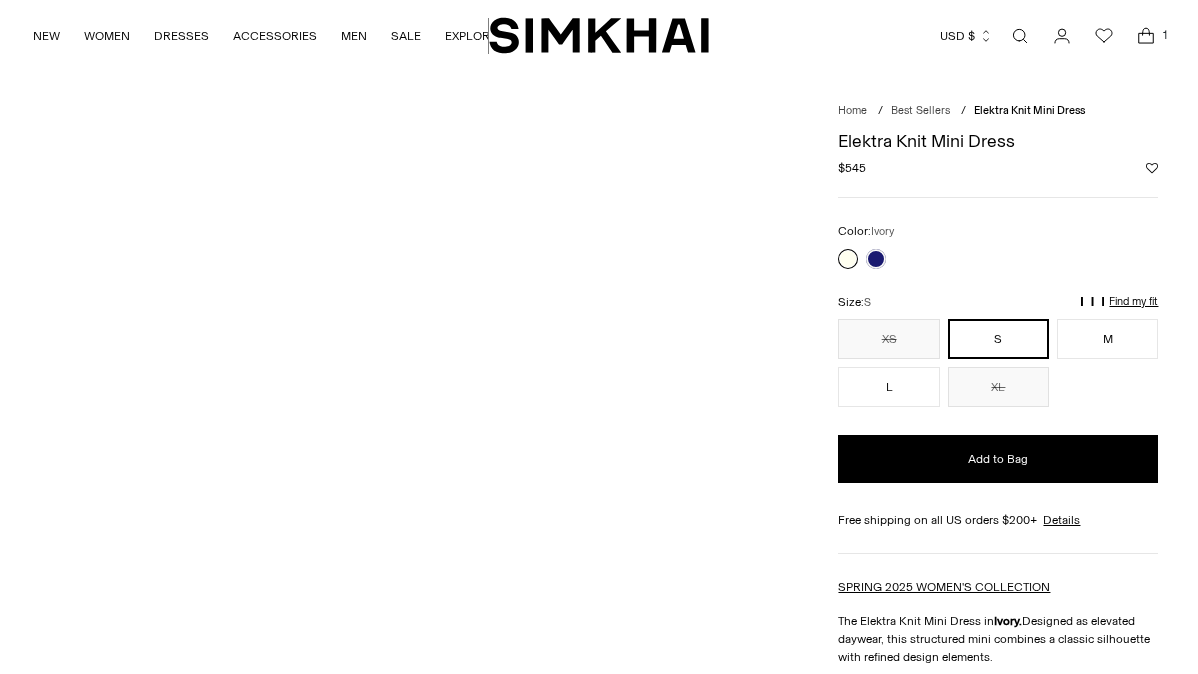 scroll, scrollTop: 0, scrollLeft: 0, axis: both 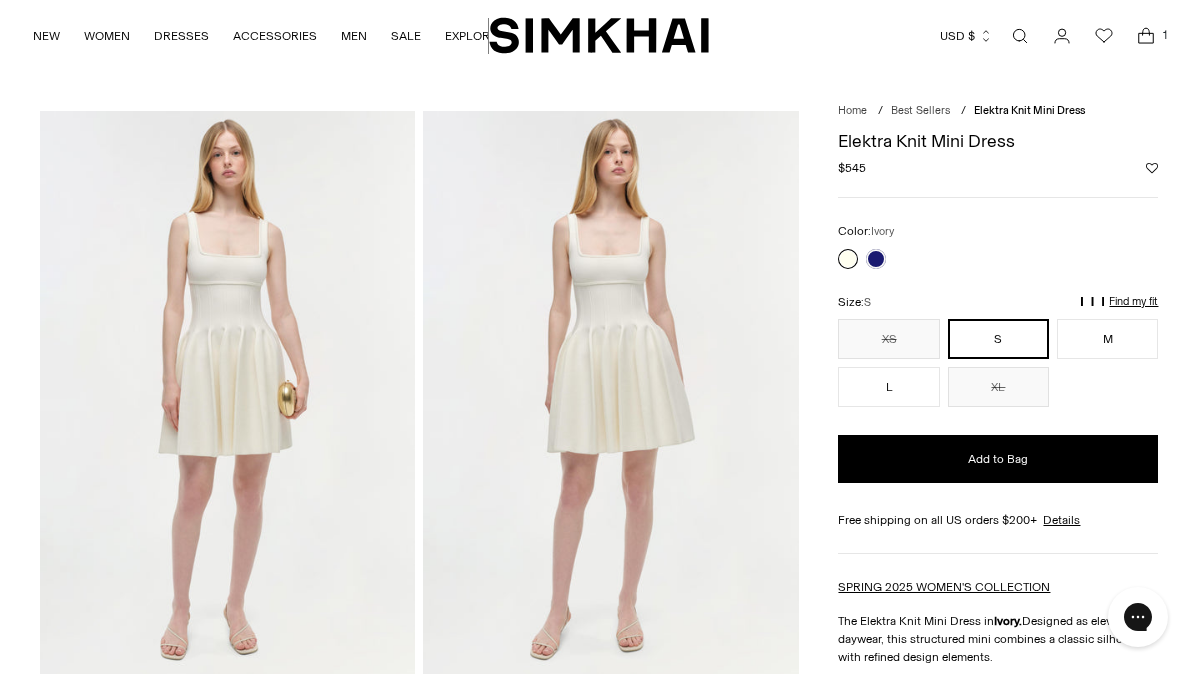 click 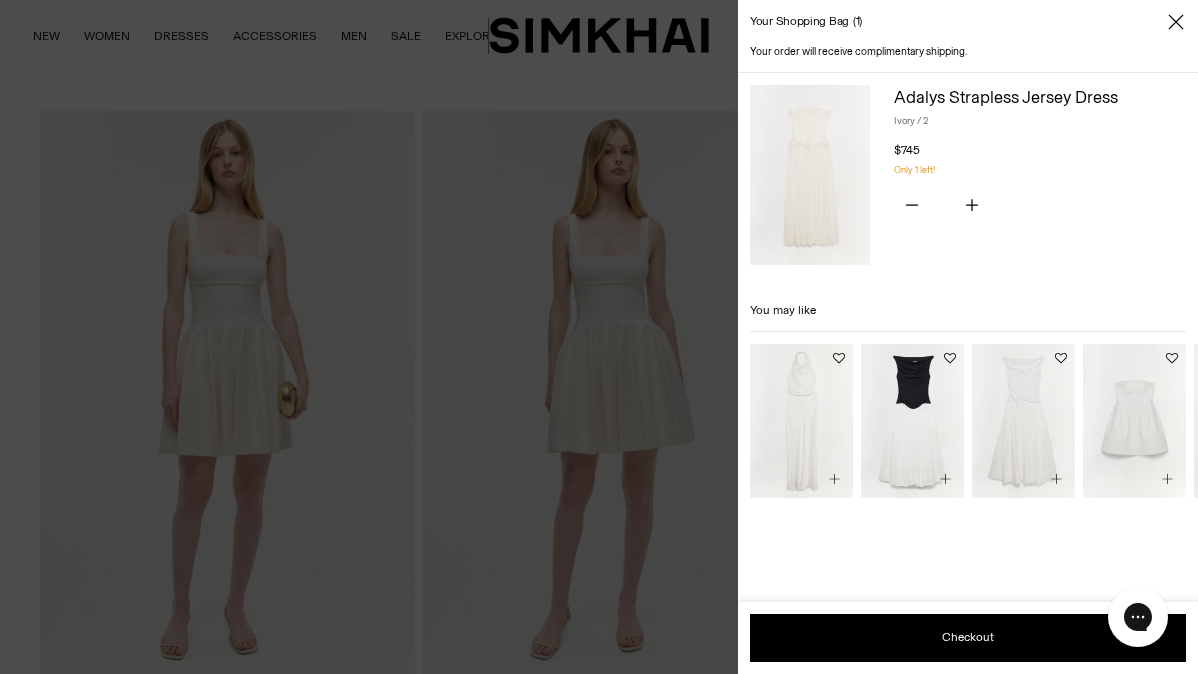 click on "Adalys Strapless Jersey Dress" at bounding box center [1040, 98] 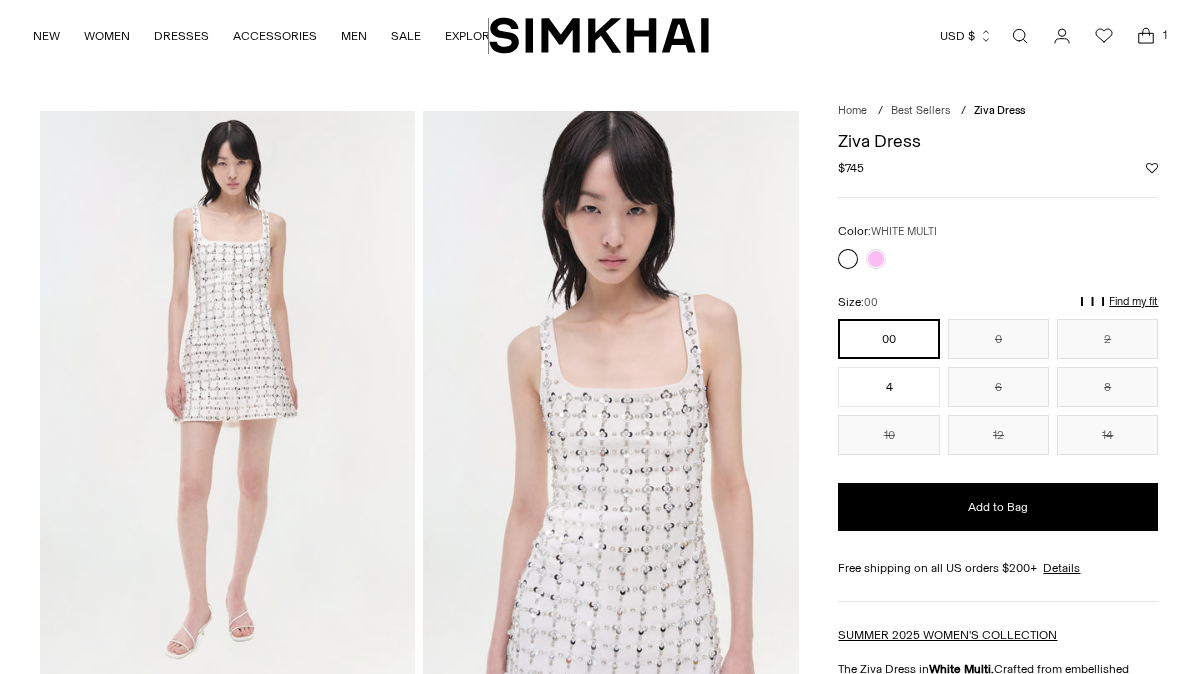 scroll, scrollTop: 0, scrollLeft: 0, axis: both 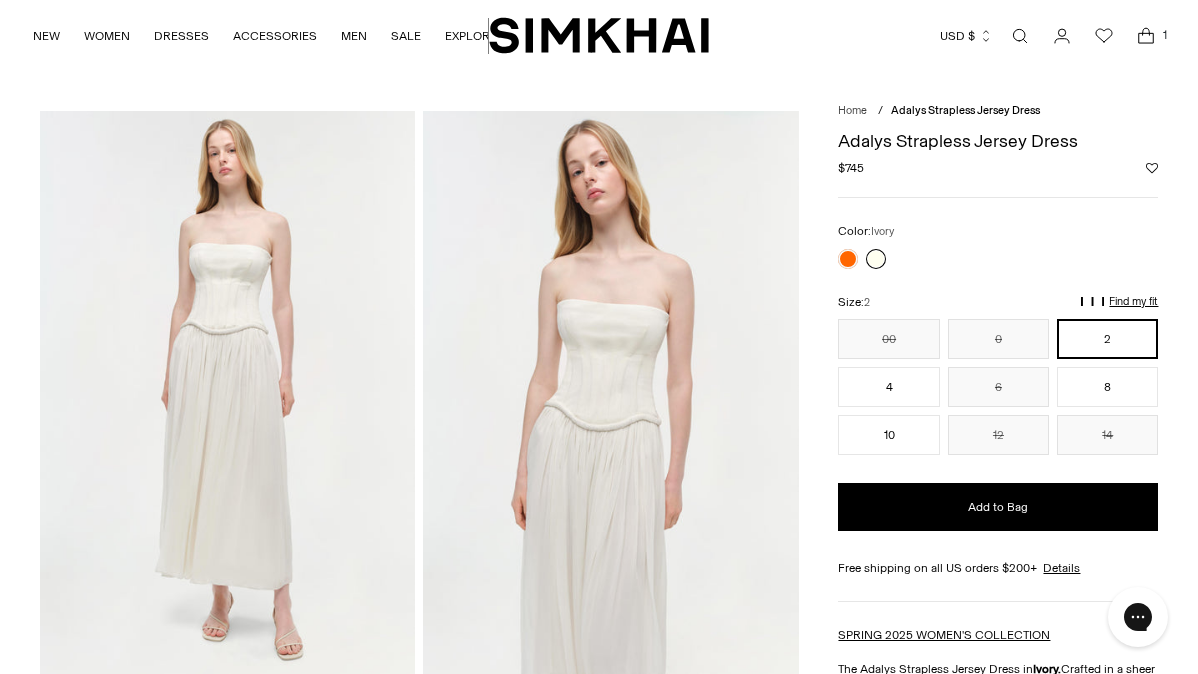 drag, startPoint x: 854, startPoint y: 156, endPoint x: 833, endPoint y: 142, distance: 25.23886 